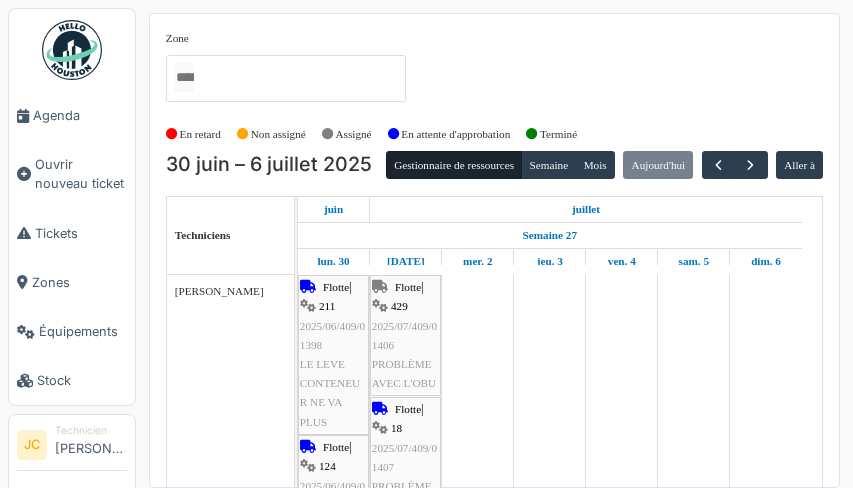 scroll, scrollTop: 0, scrollLeft: 0, axis: both 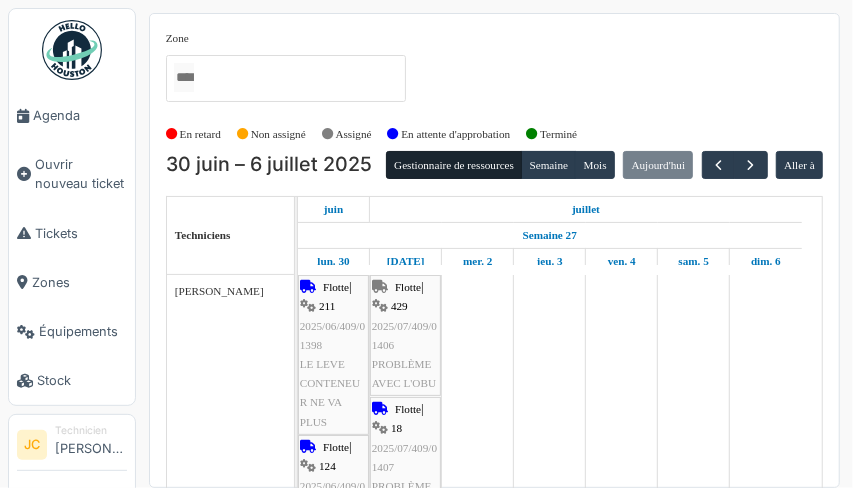 click on "Ouvrir nouveau ticket" at bounding box center [81, 174] 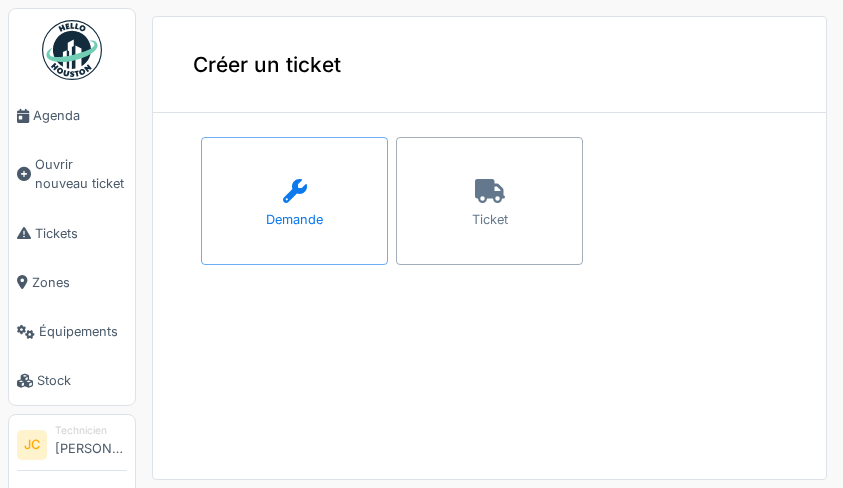 scroll, scrollTop: 0, scrollLeft: 0, axis: both 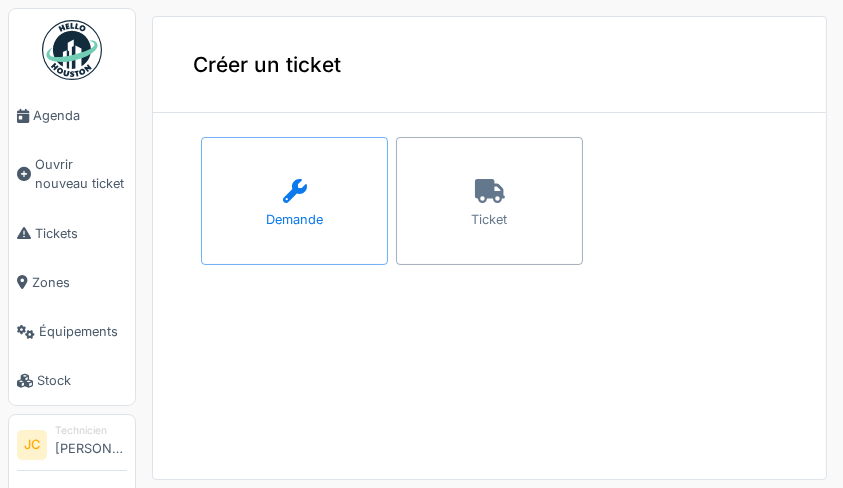 click on "Ticket" at bounding box center (490, 219) 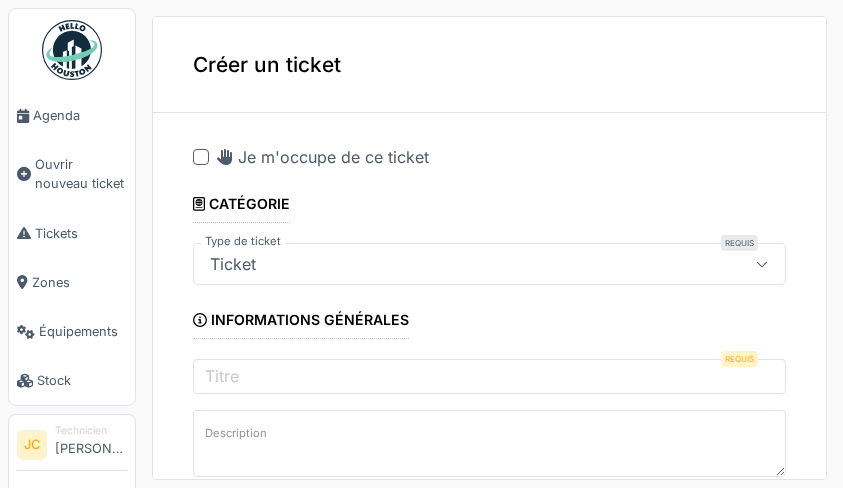 click at bounding box center (201, 157) 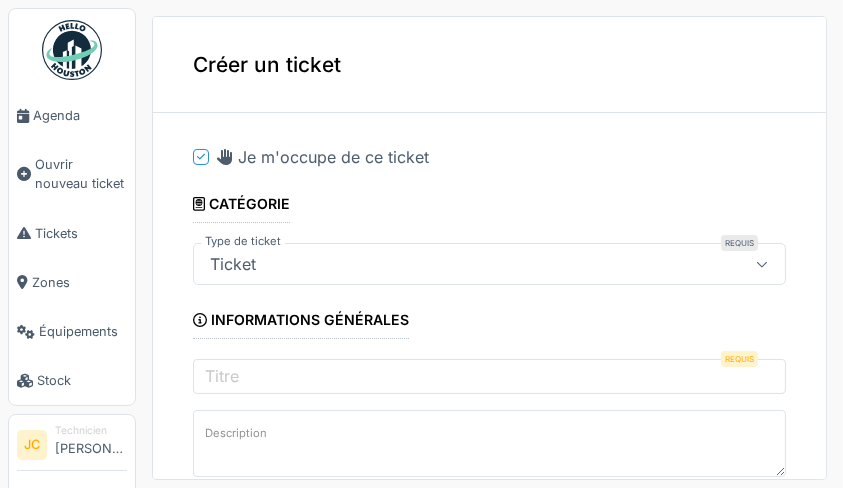 click on "**********" at bounding box center [489, 901] 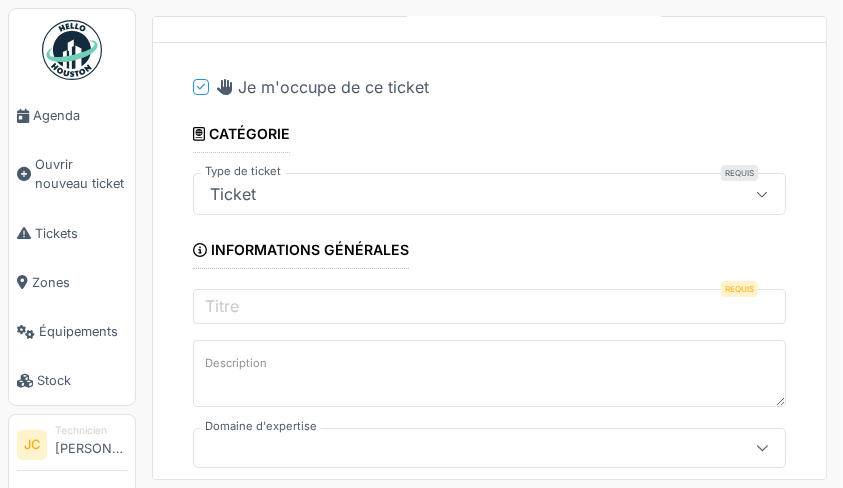 click on "**********" at bounding box center (489, 831) 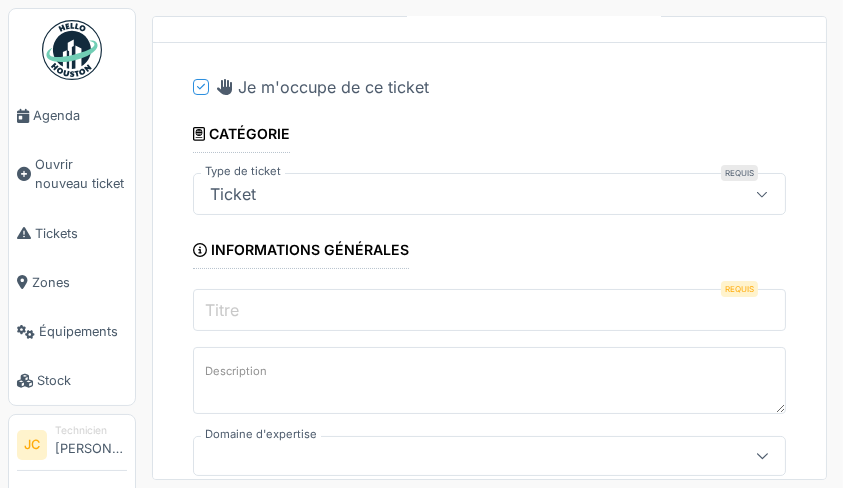 click on "Titre" at bounding box center (489, 310) 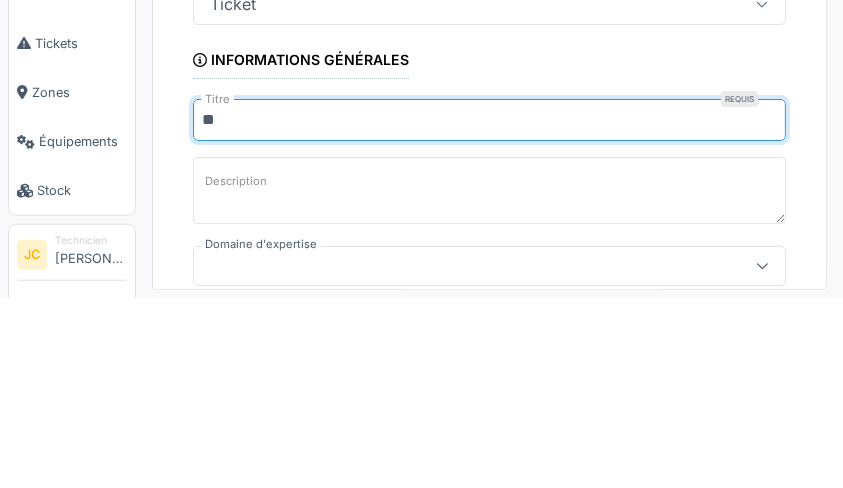 type on "*" 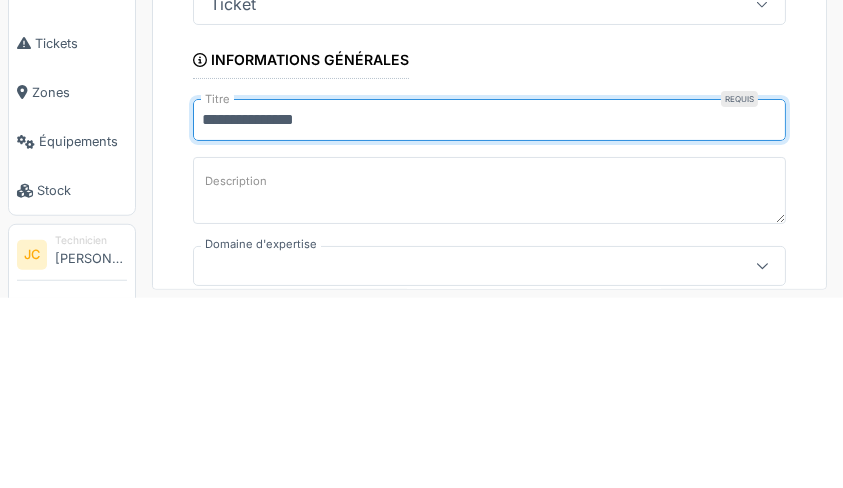 type on "**********" 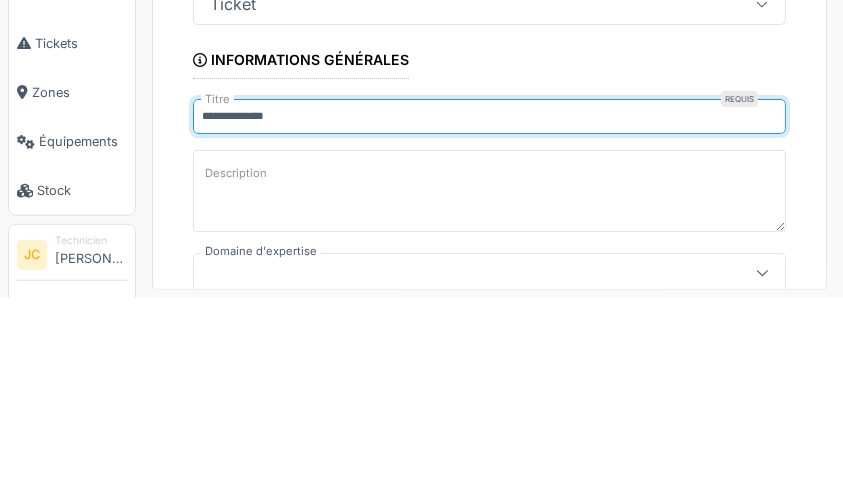 click on "Description" at bounding box center (489, 381) 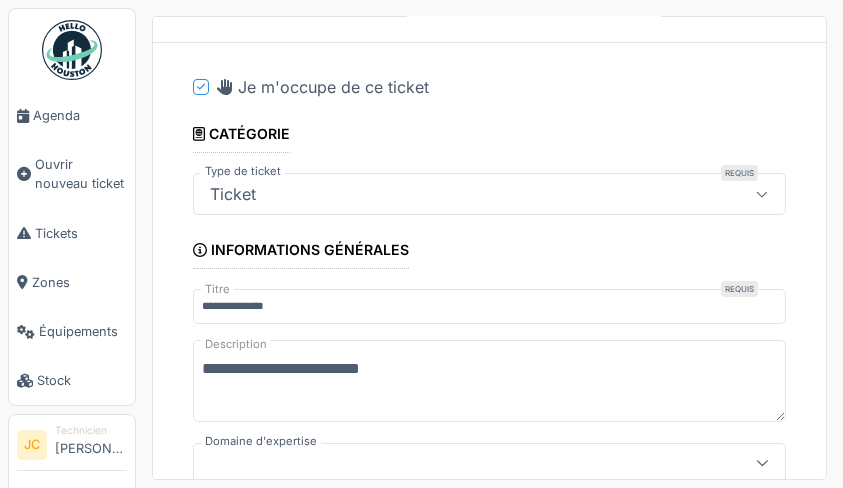 type on "**********" 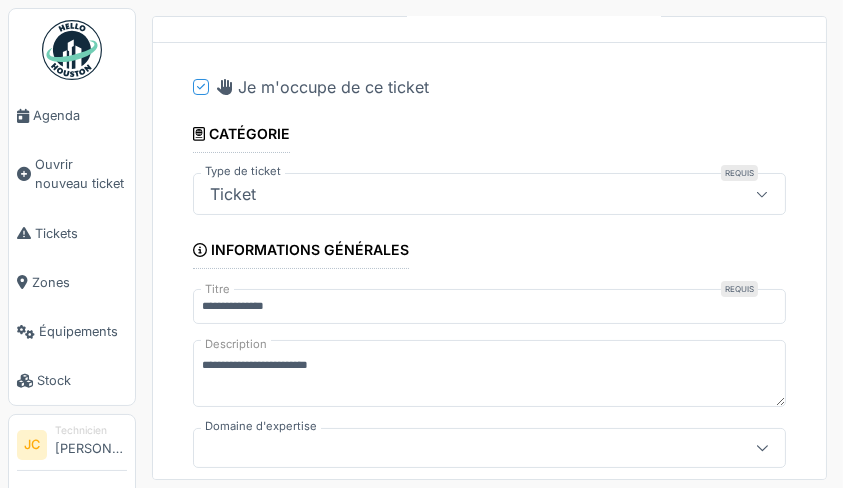 click on "**********" at bounding box center [489, 831] 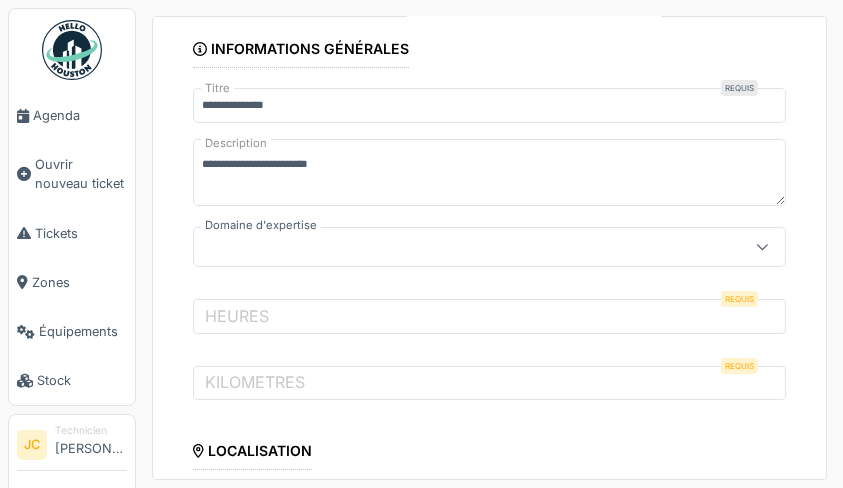 scroll, scrollTop: 273, scrollLeft: 0, axis: vertical 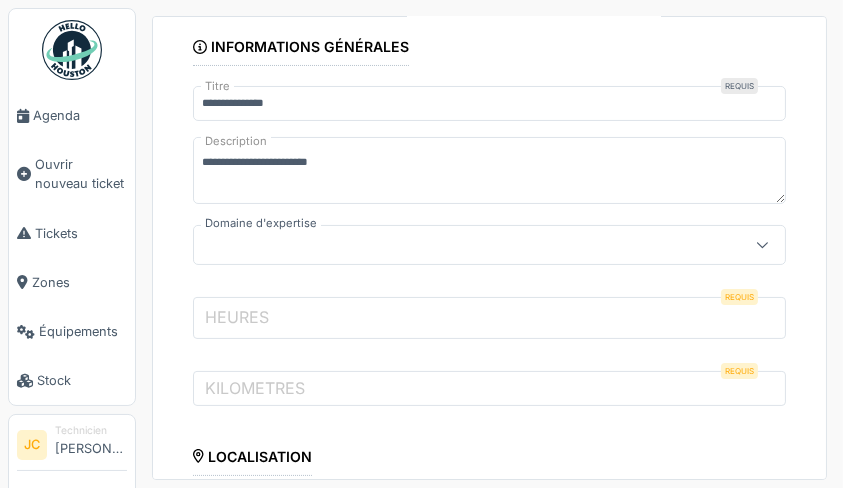 click on "HEURES" at bounding box center (489, 318) 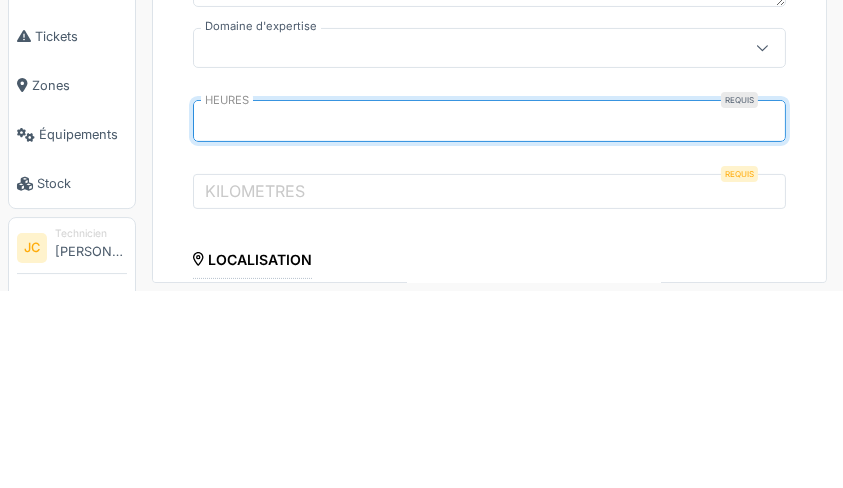 type on "*" 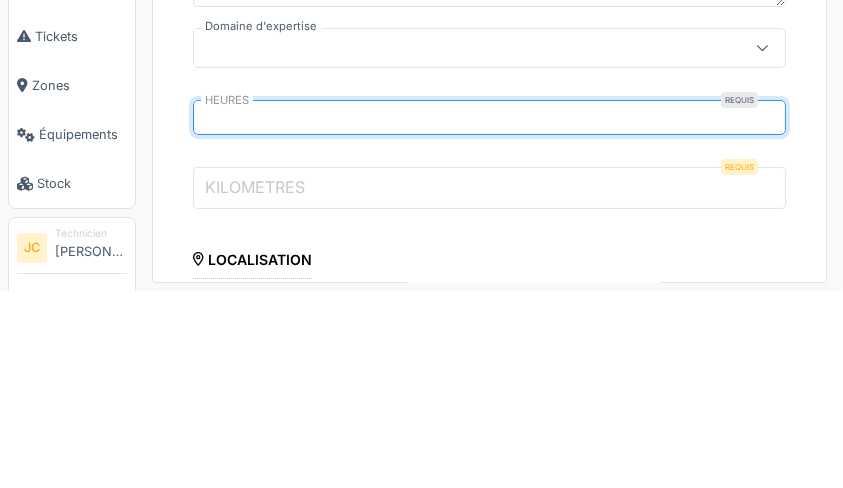 click on "KILOMETRES" at bounding box center (489, 385) 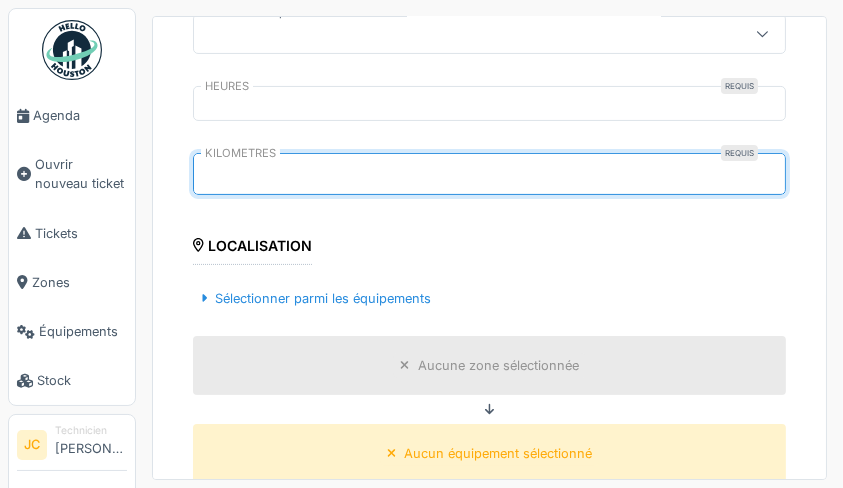 scroll, scrollTop: 487, scrollLeft: 0, axis: vertical 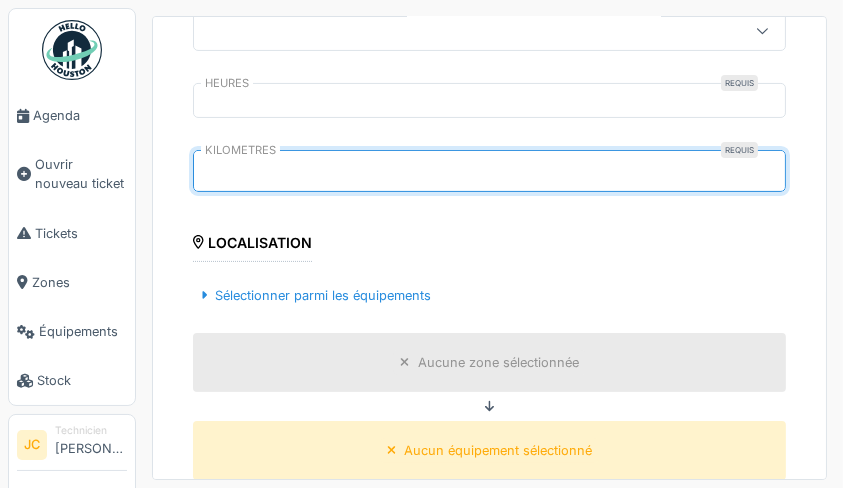 type on "*****" 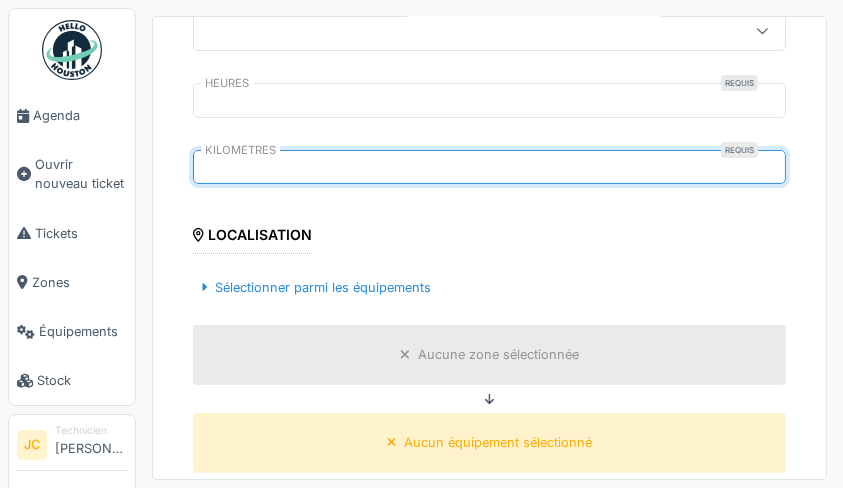 click on "Sélectionner parmi les équipements" at bounding box center [316, 287] 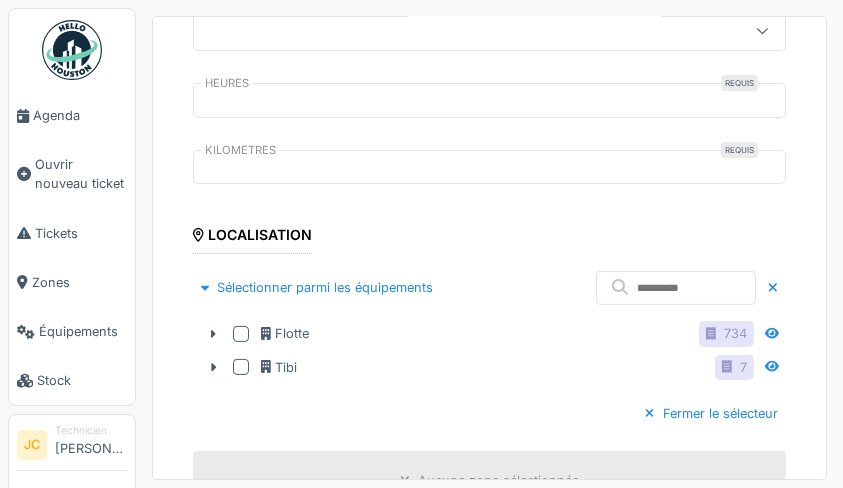 click on "Flotte 734" at bounding box center (507, 333) 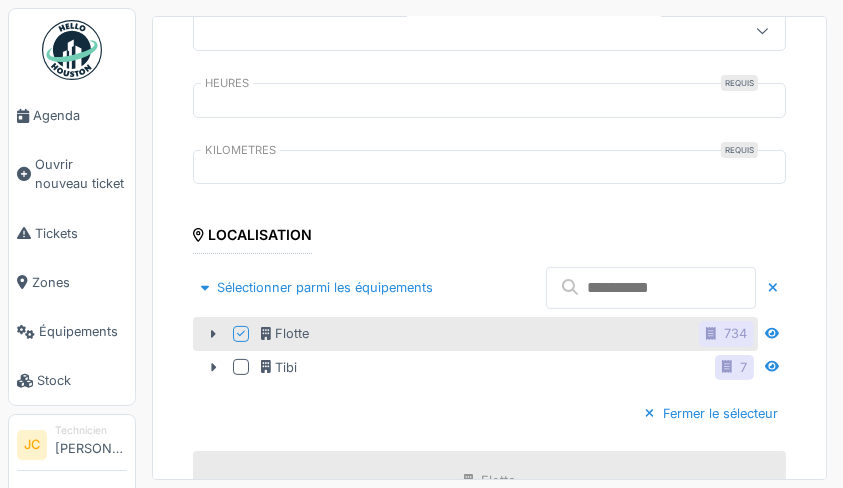 click at bounding box center (651, 288) 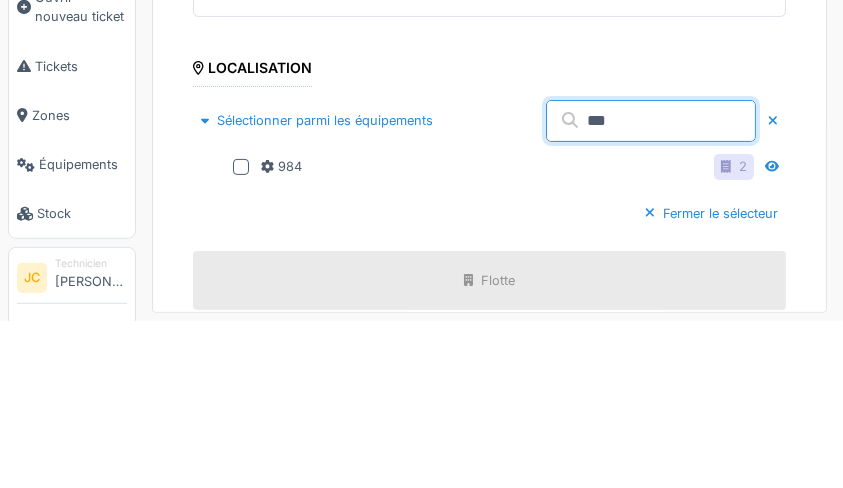 type on "***" 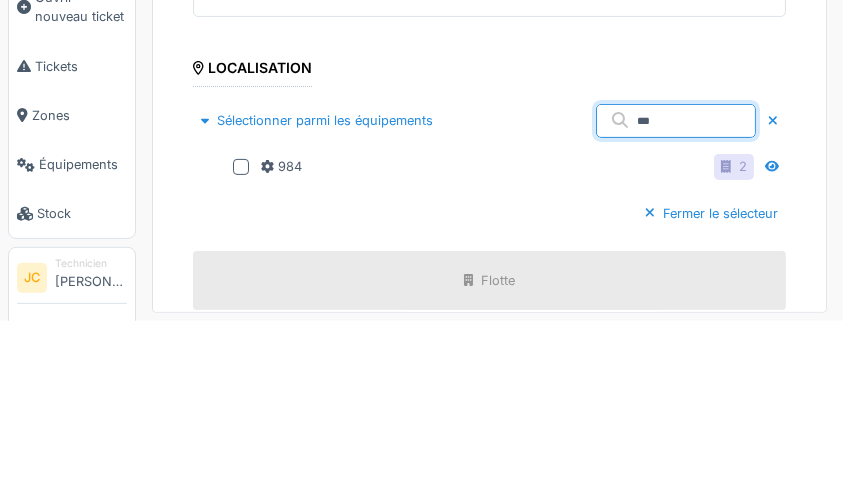 click at bounding box center (241, 334) 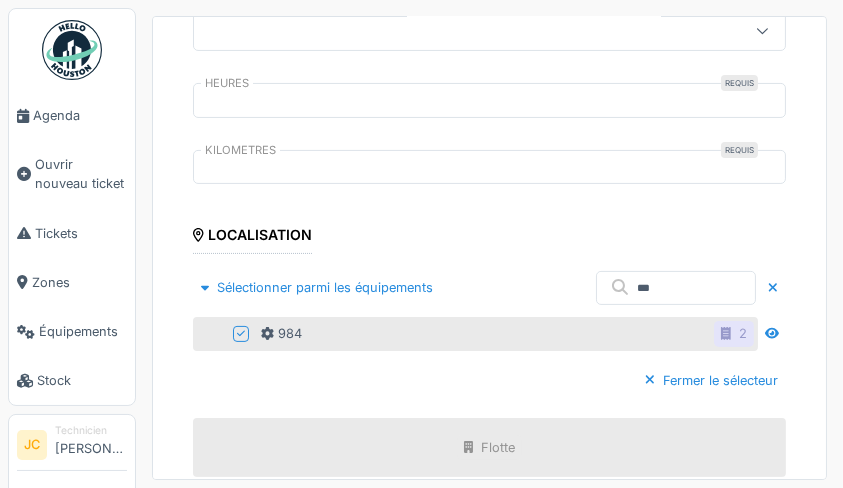 click on "Fermer le sélecteur" at bounding box center [711, 380] 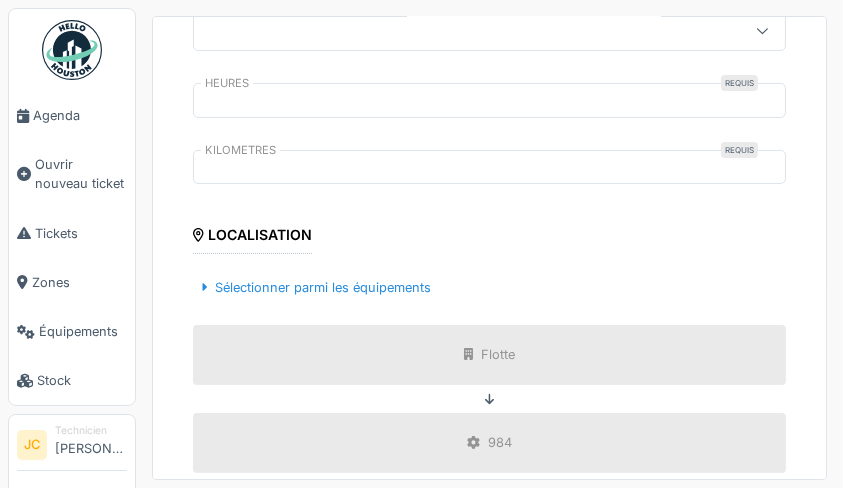 click on "**********" at bounding box center (489, 240) 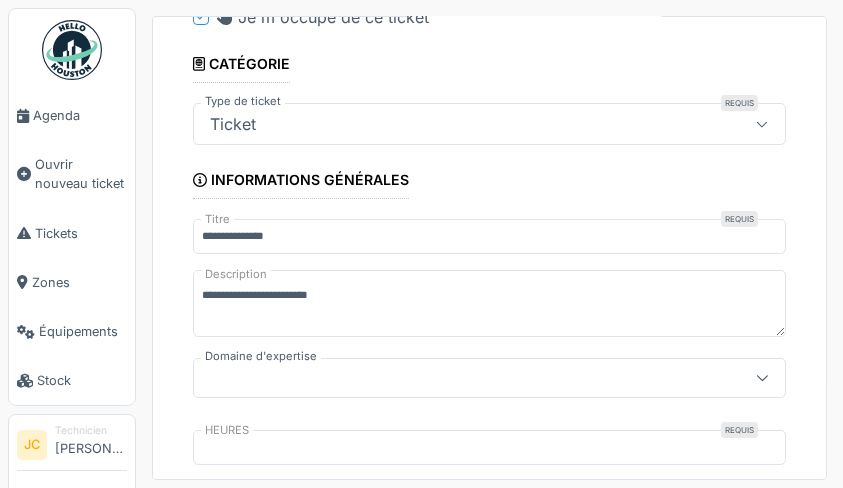 scroll, scrollTop: 0, scrollLeft: 0, axis: both 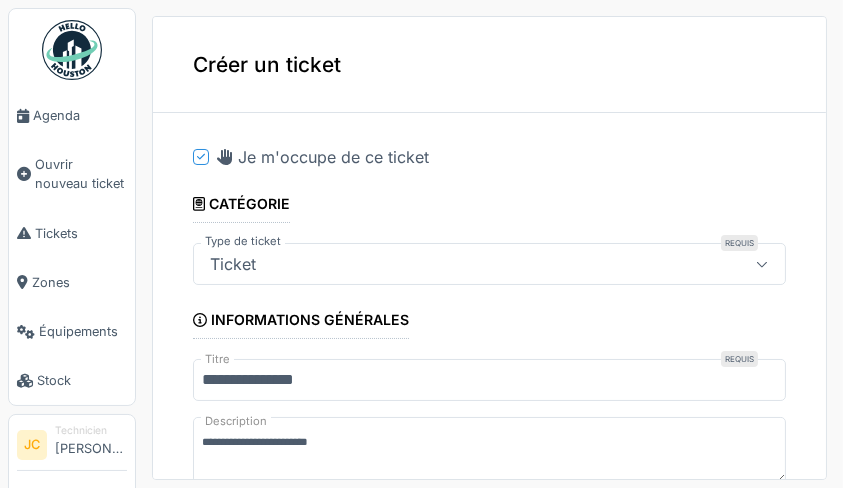 click on "**********" at bounding box center (489, 380) 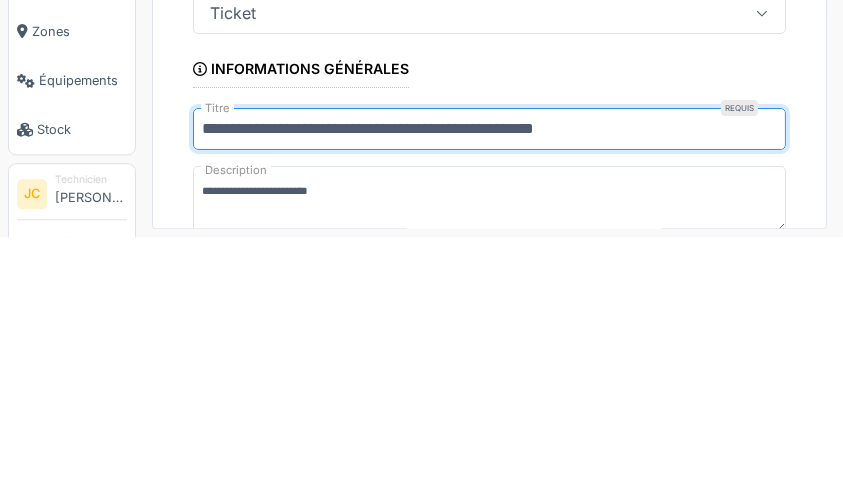 scroll, scrollTop: 2, scrollLeft: 0, axis: vertical 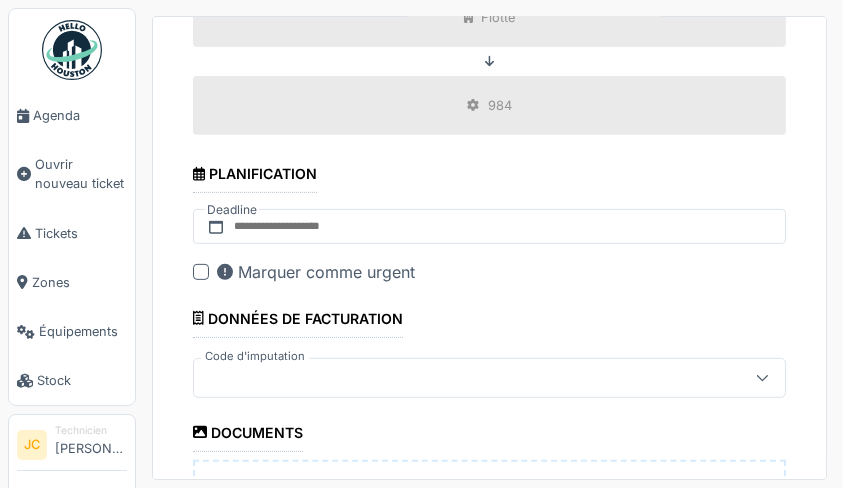 type on "**********" 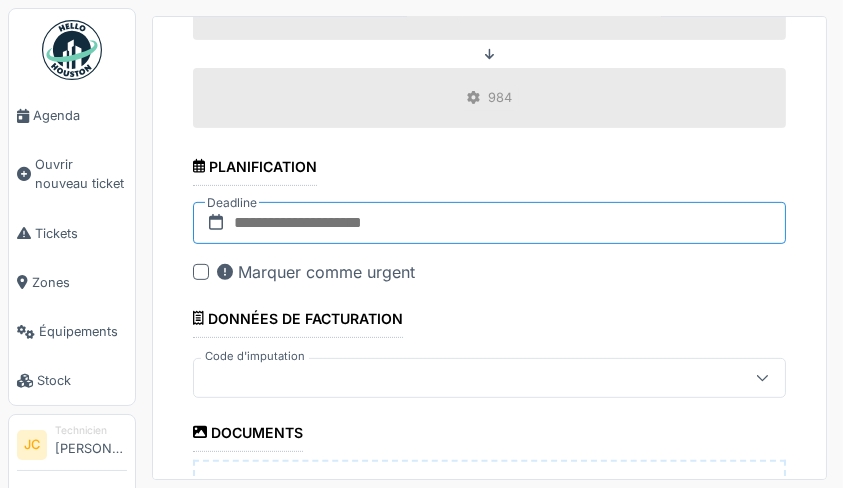 click at bounding box center (489, 223) 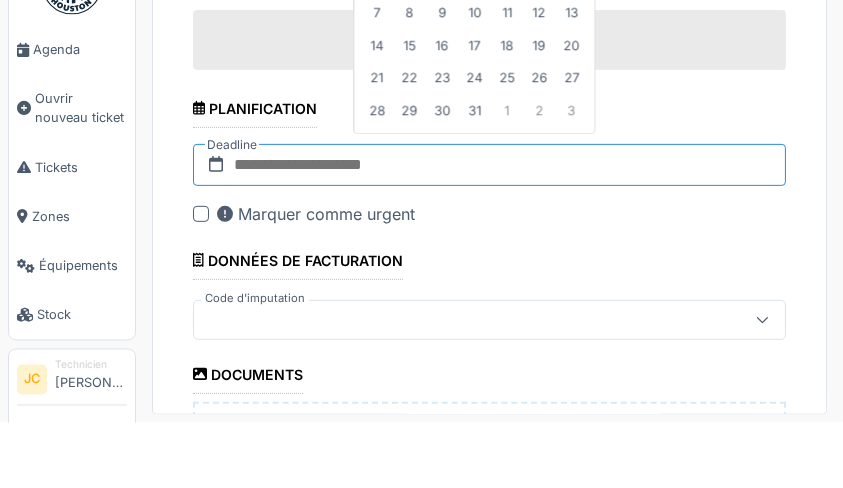 scroll, scrollTop: 824, scrollLeft: 0, axis: vertical 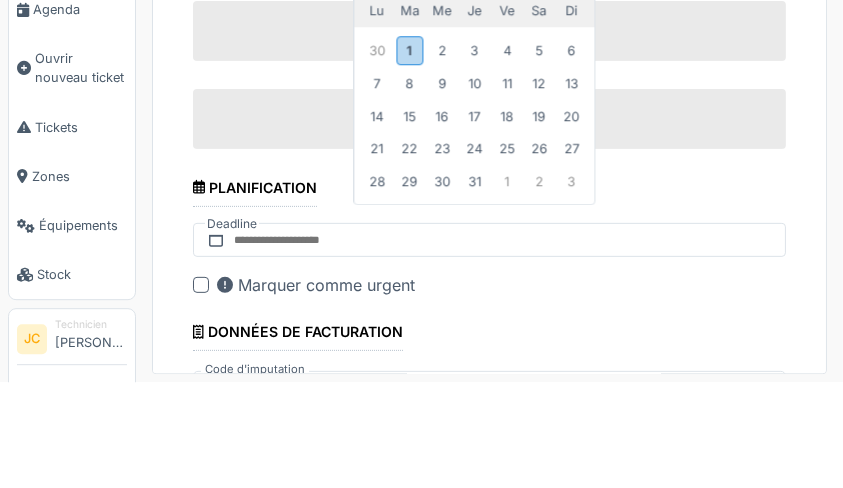 click on "1" at bounding box center [409, 156] 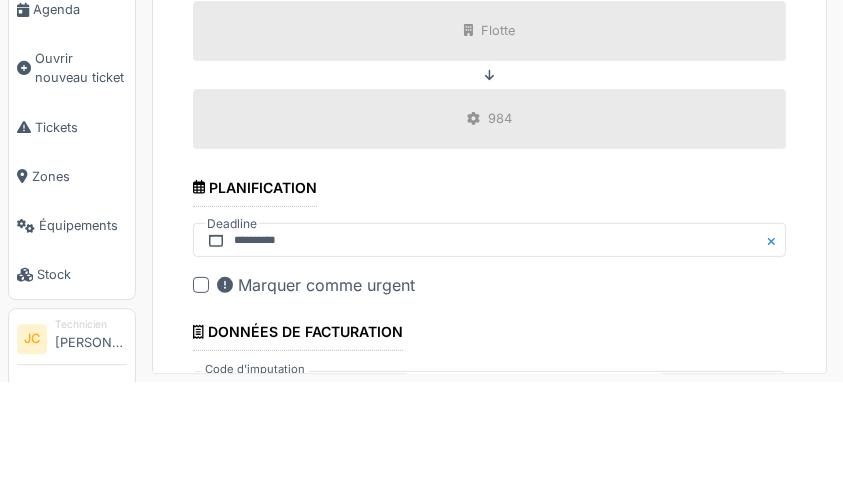 scroll, scrollTop: 2, scrollLeft: 0, axis: vertical 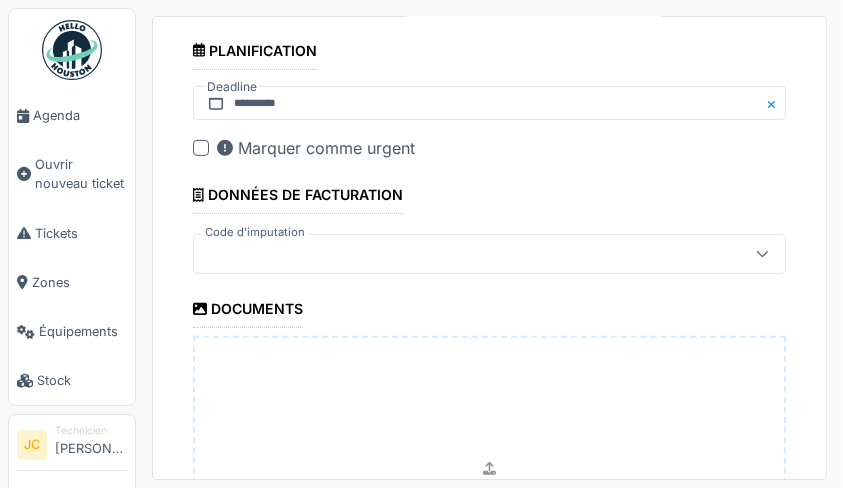 click 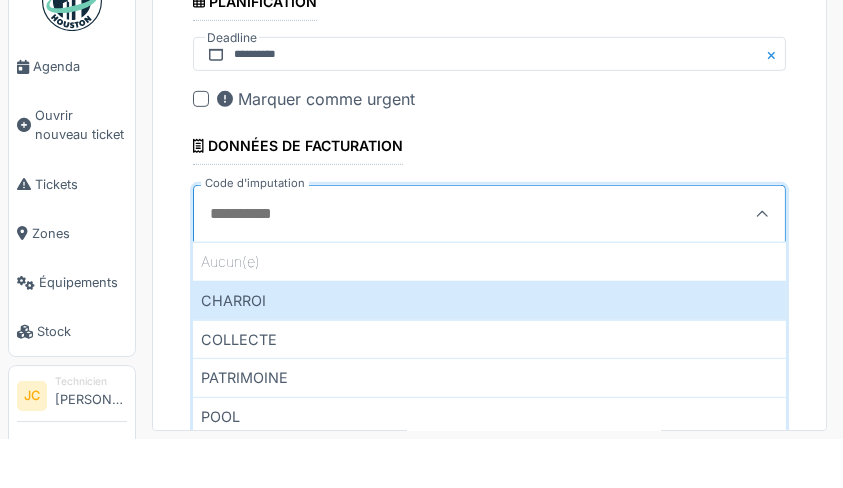scroll, scrollTop: 2, scrollLeft: 0, axis: vertical 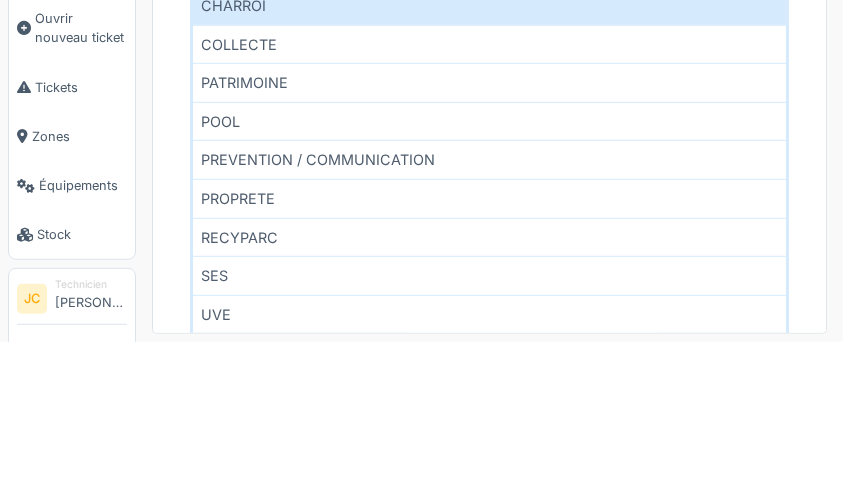 click on "PROPRETE" at bounding box center [489, 344] 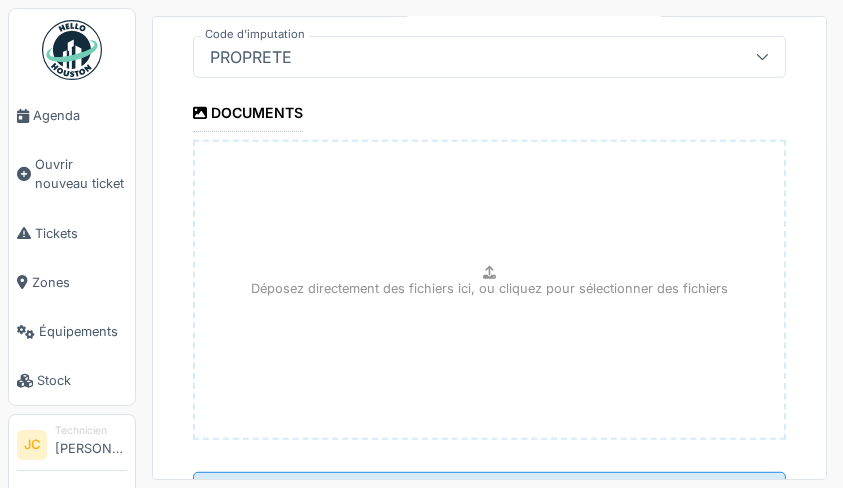 click on "Déposez directement des fichiers ici, ou cliquez pour sélectionner des fichiers" at bounding box center (489, 290) 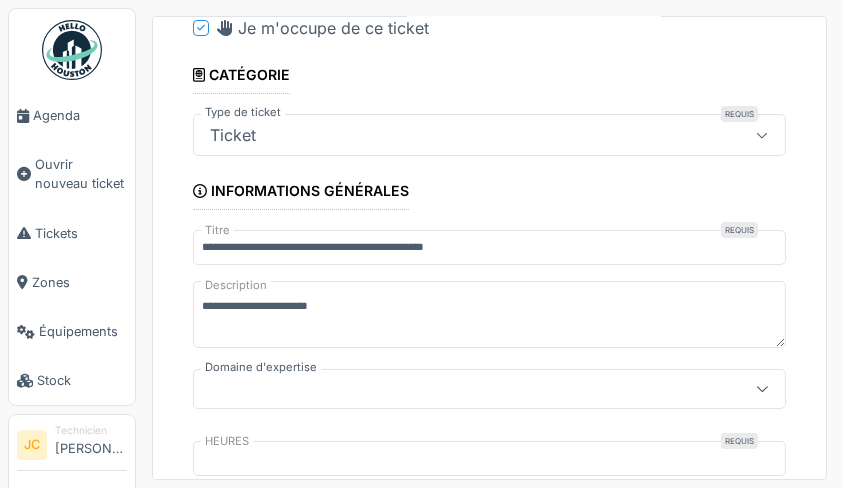 scroll, scrollTop: 117, scrollLeft: 0, axis: vertical 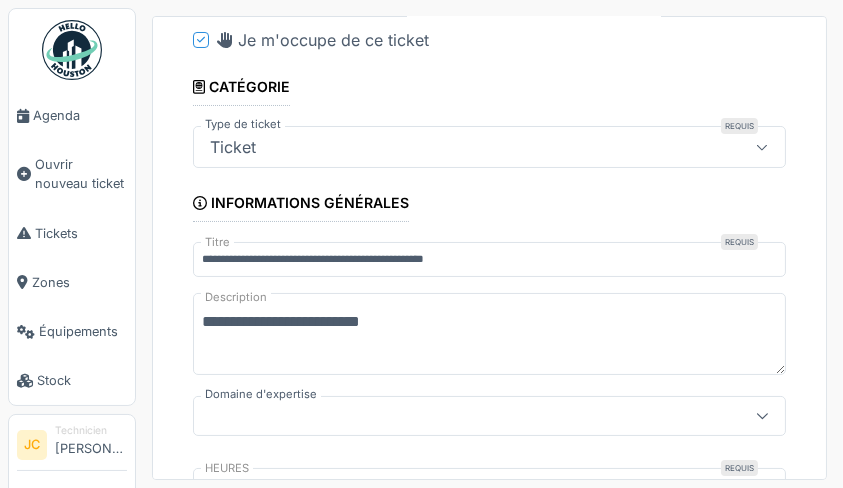 click on "**********" at bounding box center (489, 334) 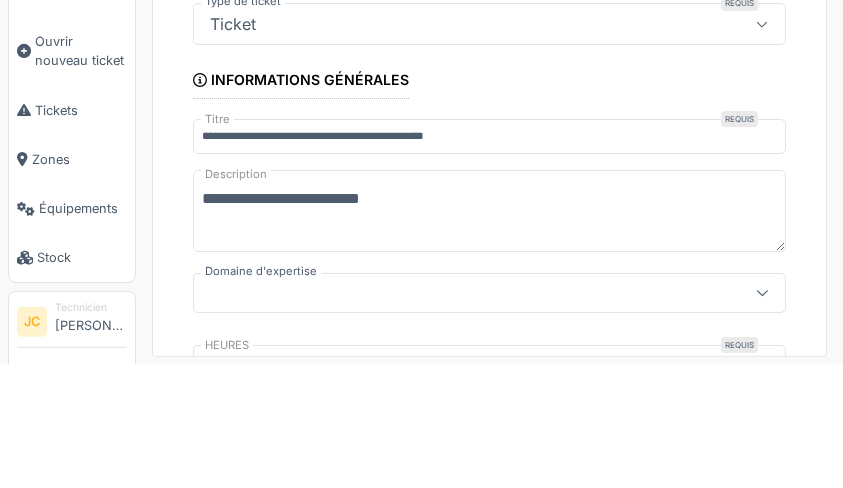 scroll, scrollTop: 2, scrollLeft: 0, axis: vertical 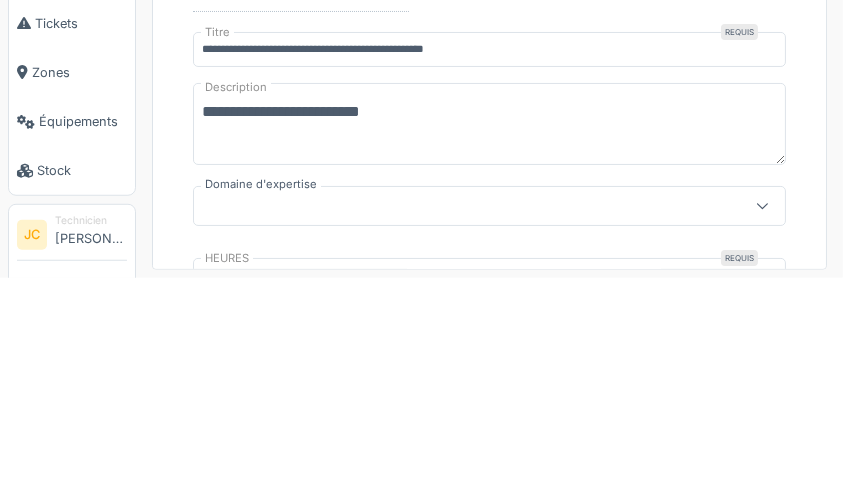 click on "**********" at bounding box center [489, 334] 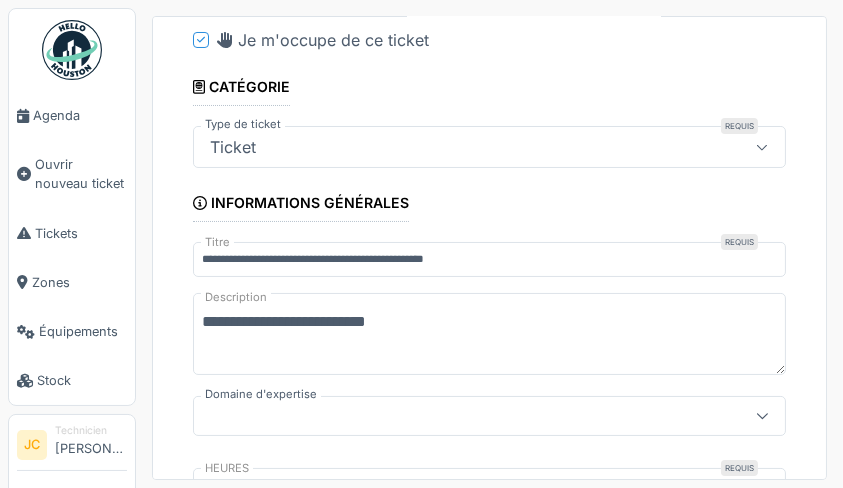 scroll, scrollTop: 0, scrollLeft: 0, axis: both 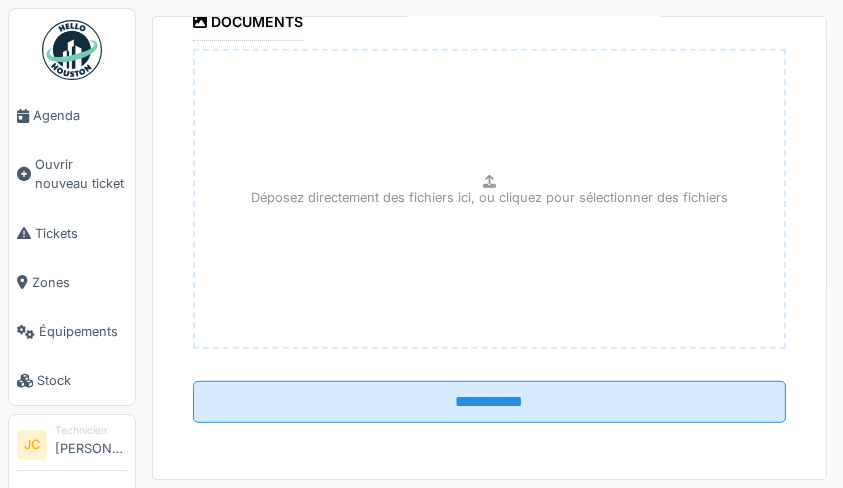type on "**********" 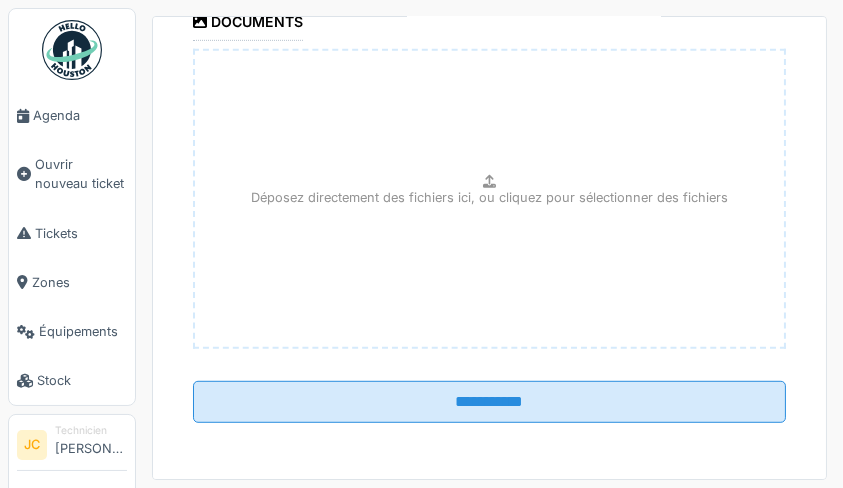 click on "**********" at bounding box center [489, 402] 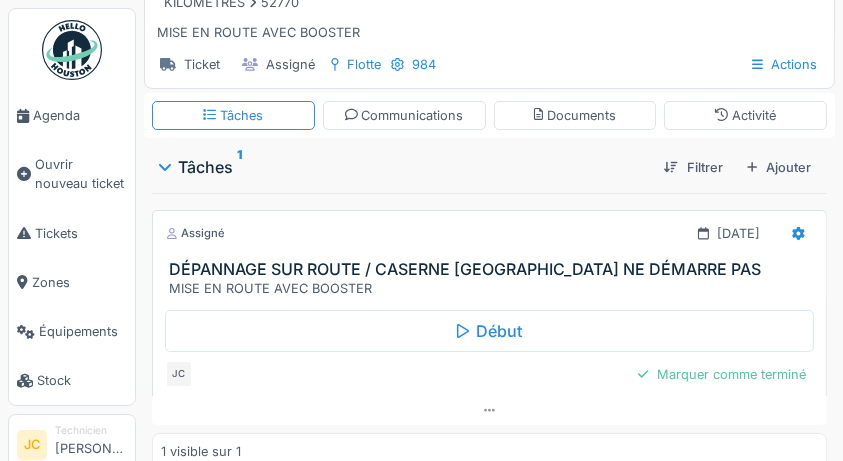 scroll, scrollTop: 155, scrollLeft: 0, axis: vertical 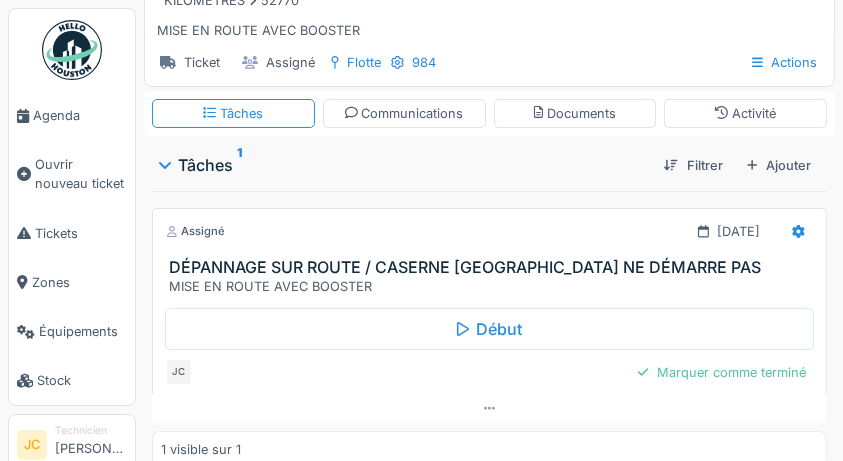 click 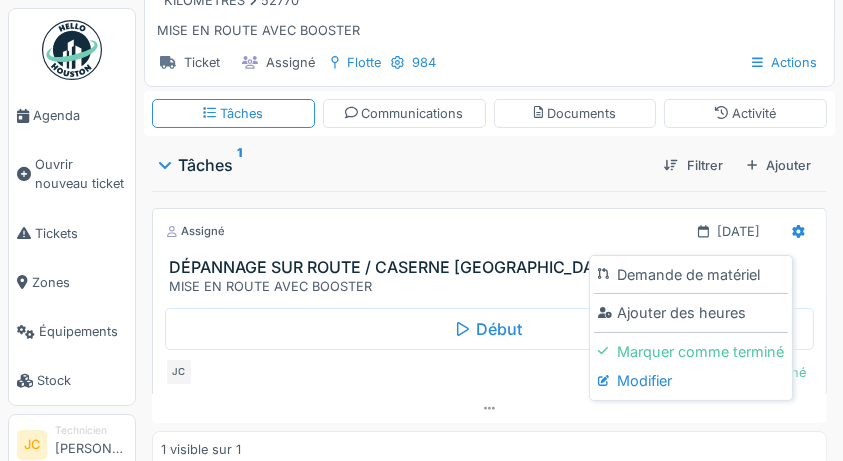 click on "Modifier" at bounding box center (691, 381) 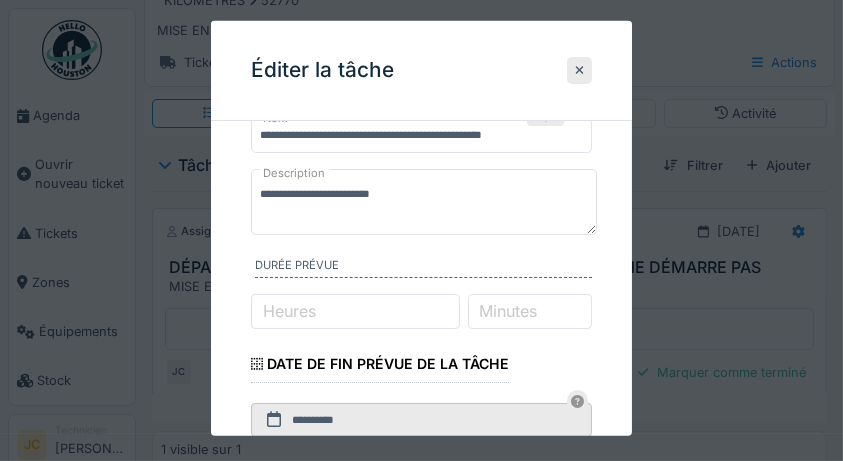 scroll, scrollTop: 79, scrollLeft: 0, axis: vertical 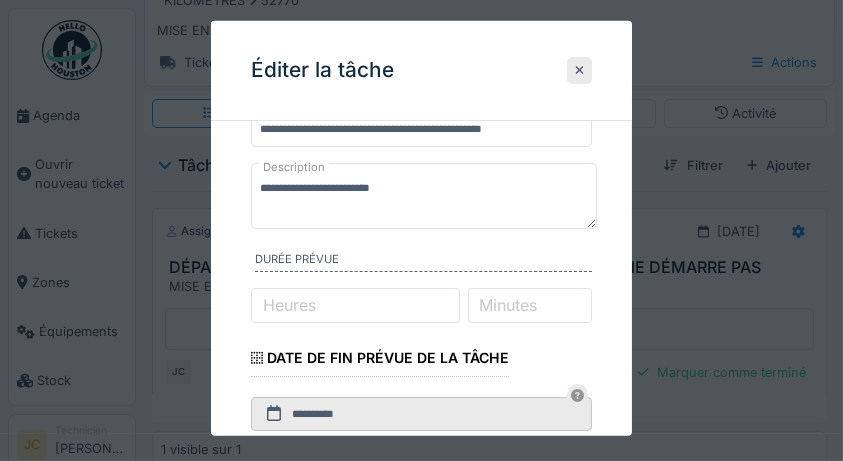 click on "Minutes" at bounding box center [509, 305] 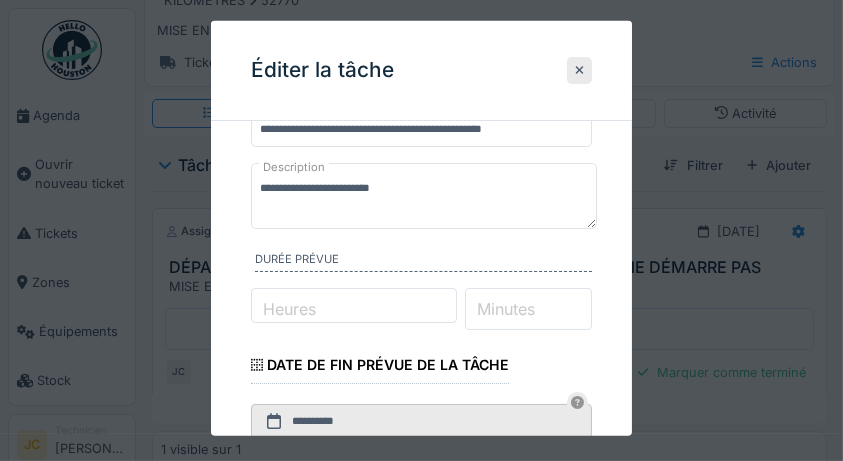 click on "*" at bounding box center [528, 309] 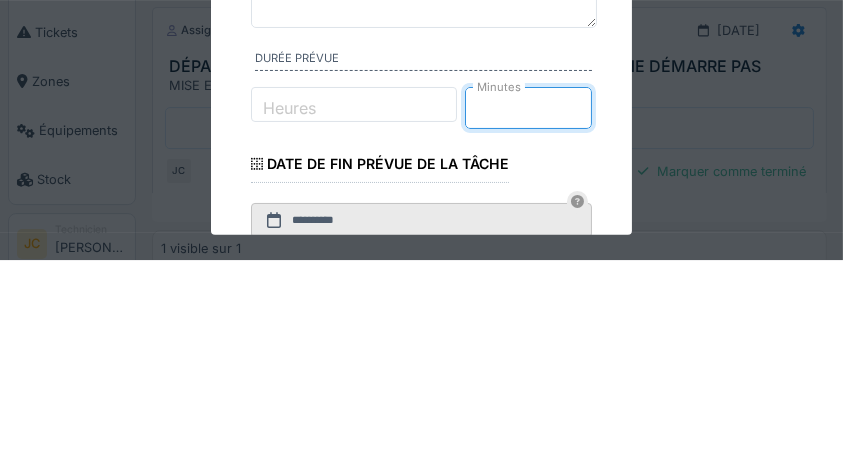 scroll, scrollTop: 155, scrollLeft: 0, axis: vertical 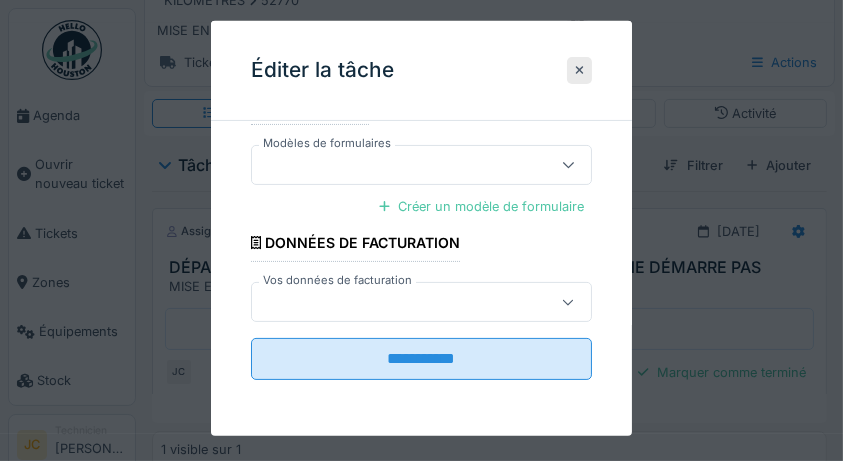 type on "**" 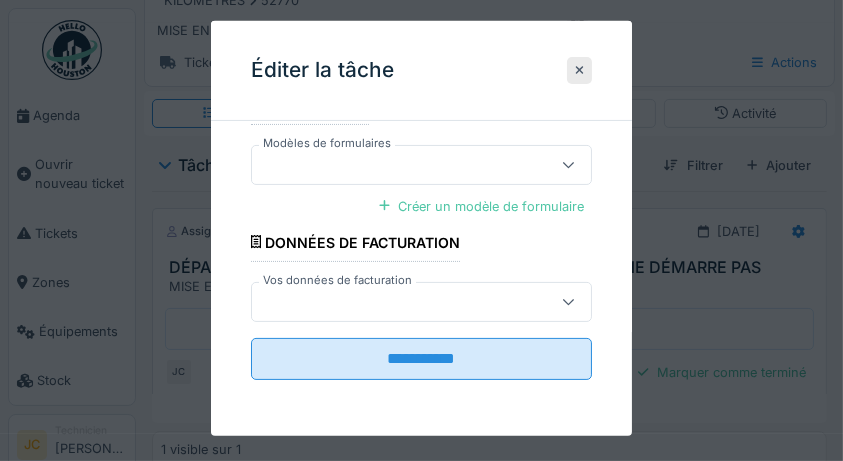 click on "**********" at bounding box center (422, 359) 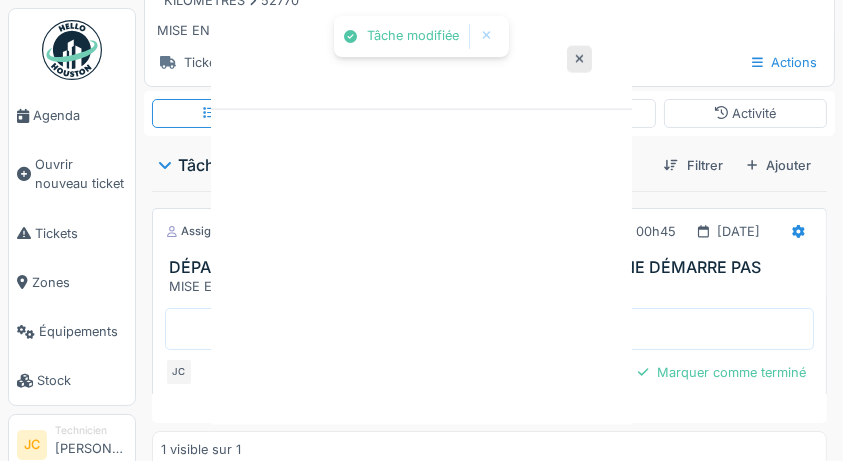 scroll, scrollTop: 0, scrollLeft: 0, axis: both 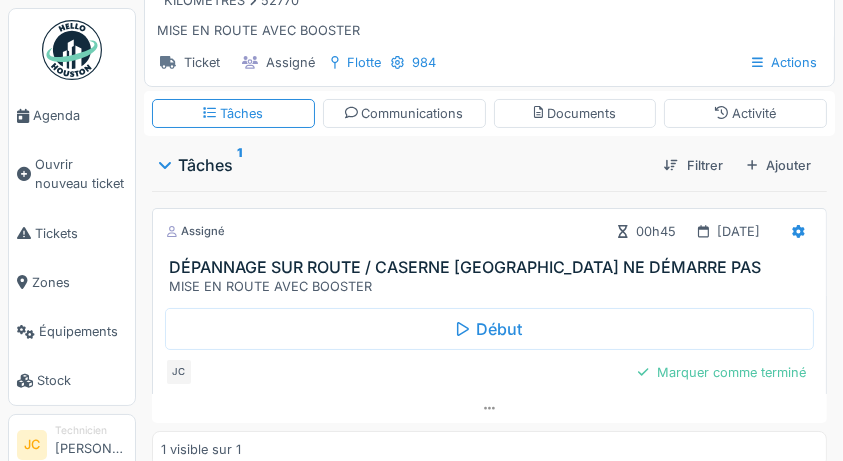 click on "Marquer comme terminé" at bounding box center [722, 372] 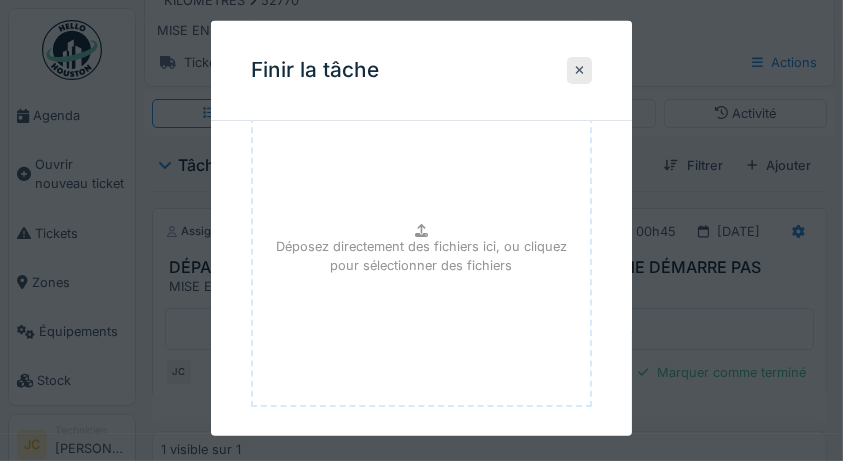scroll, scrollTop: 300, scrollLeft: 0, axis: vertical 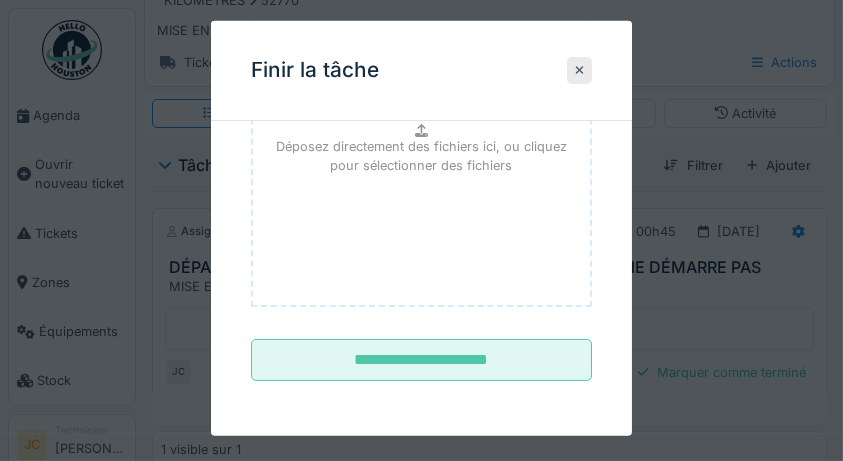 click on "**********" at bounding box center (422, 360) 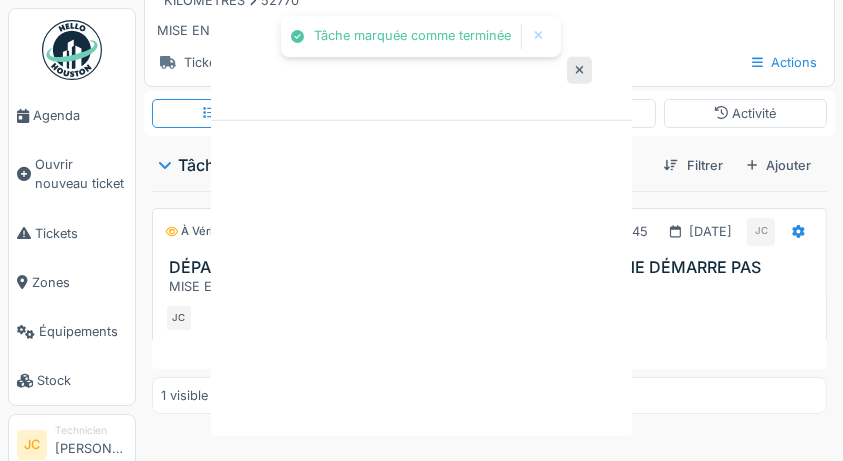 scroll, scrollTop: 0, scrollLeft: 0, axis: both 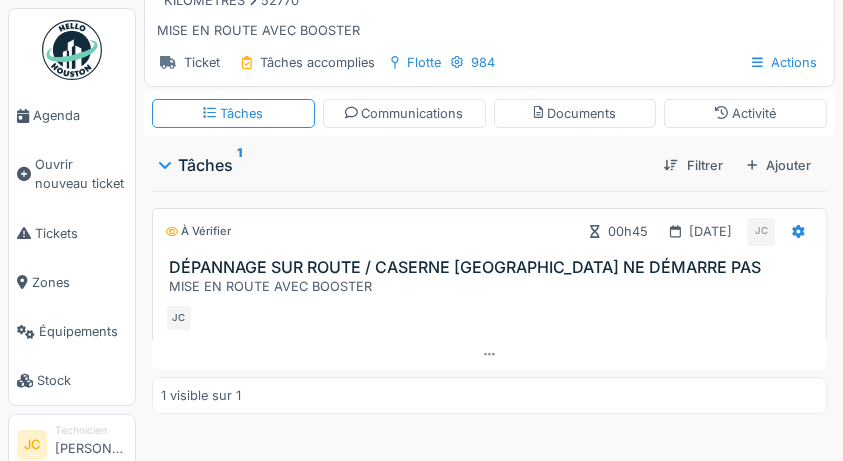 click at bounding box center (72, 50) 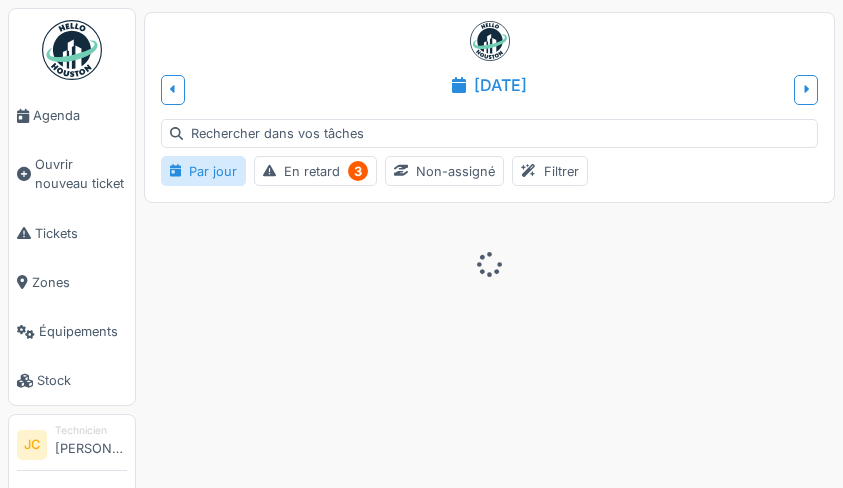 scroll, scrollTop: 0, scrollLeft: 0, axis: both 